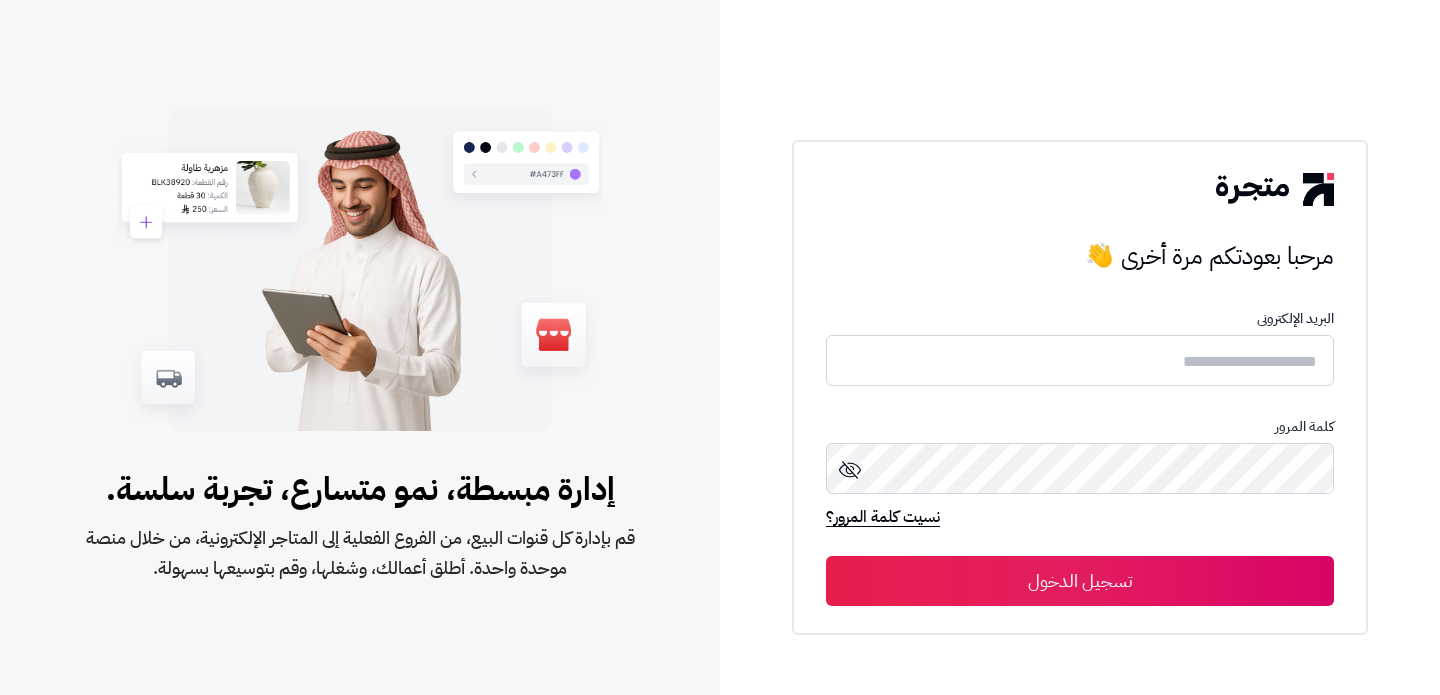 scroll, scrollTop: 0, scrollLeft: 0, axis: both 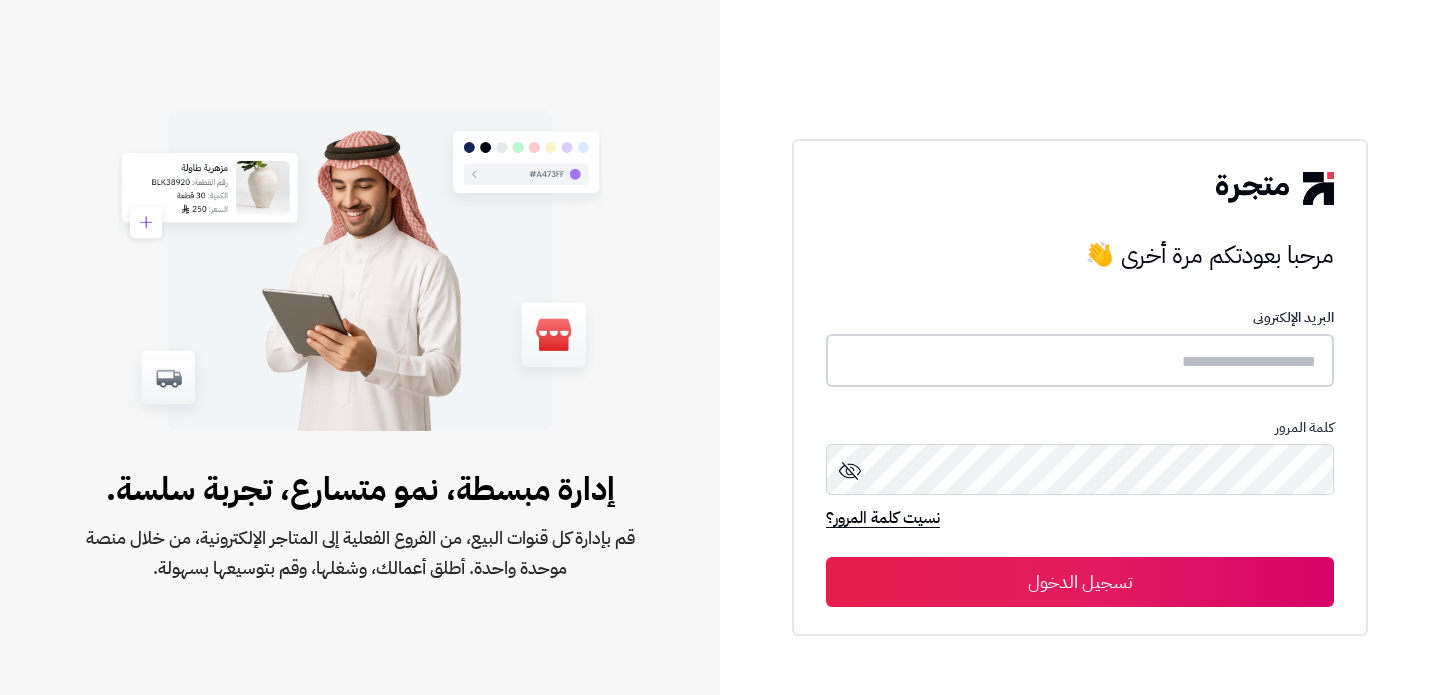 type on "**********" 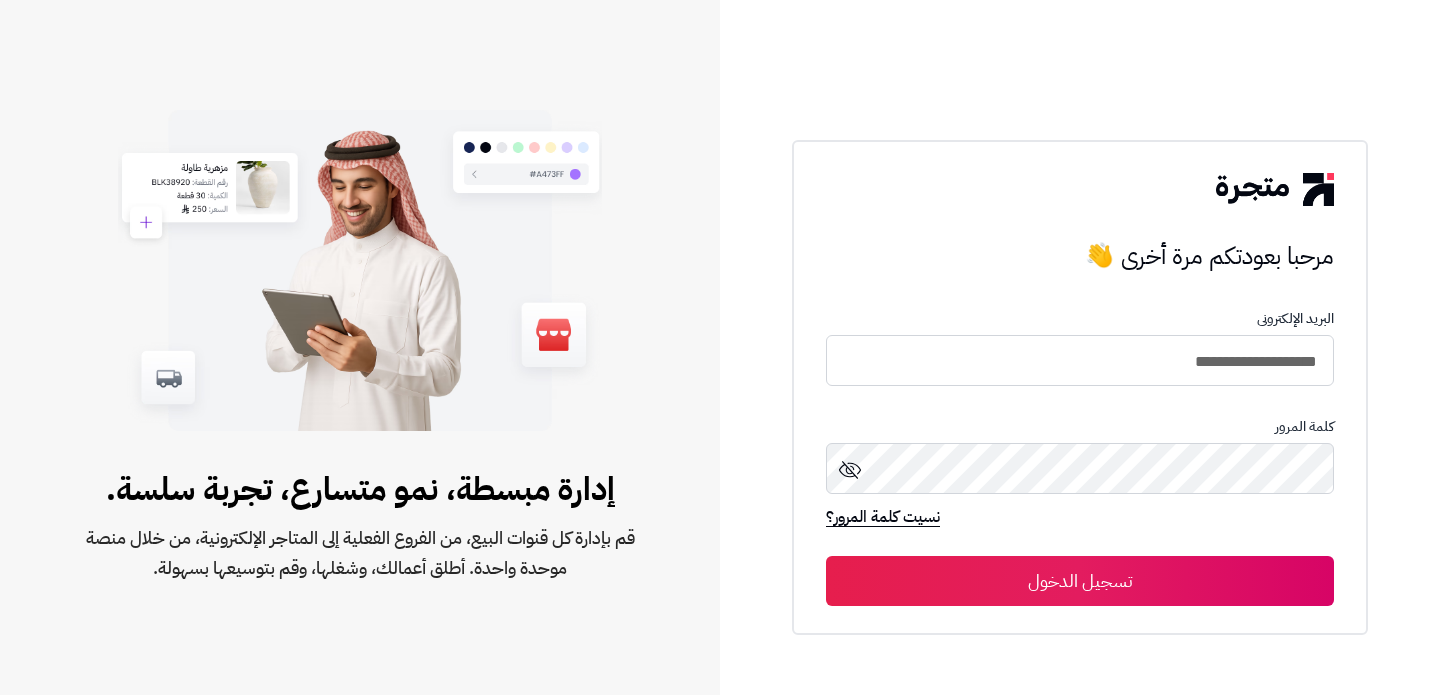 click on "تسجيل الدخول" at bounding box center [1080, 581] 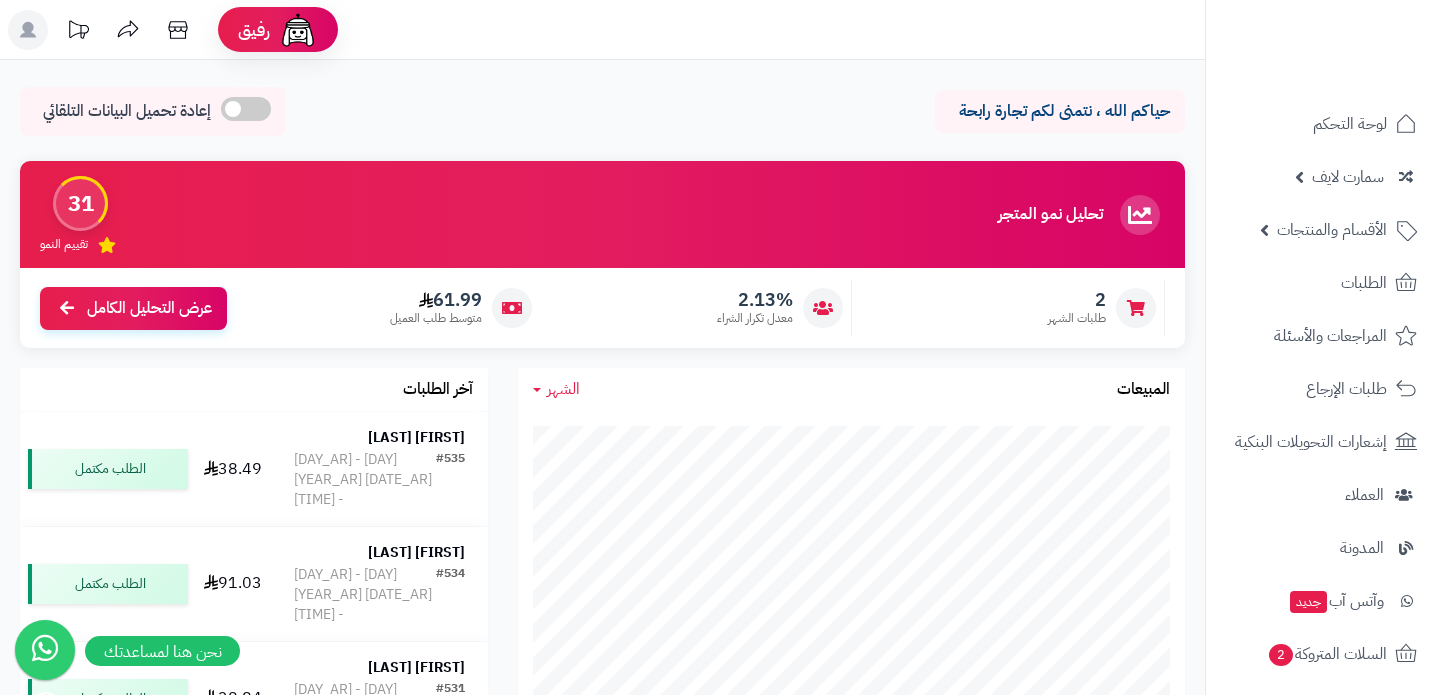scroll, scrollTop: 0, scrollLeft: 0, axis: both 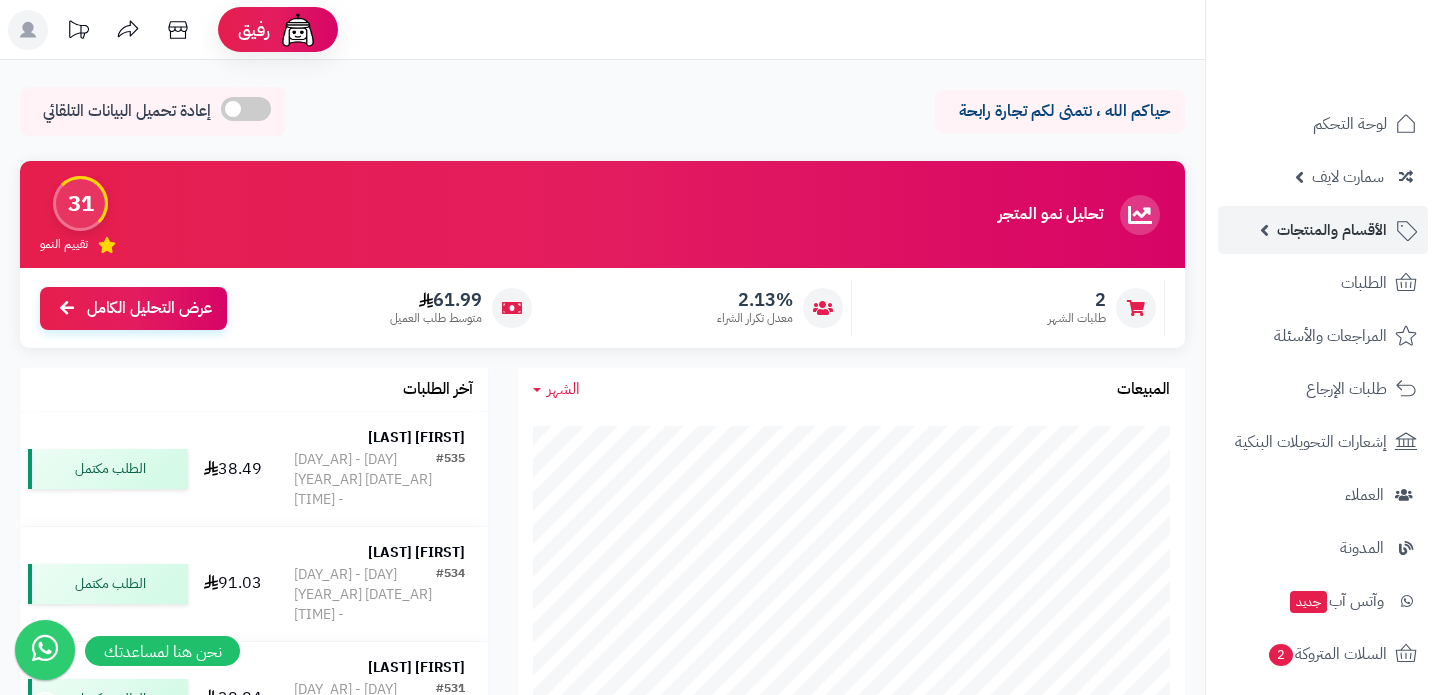 click on "الأقسام والمنتجات" at bounding box center (1323, 230) 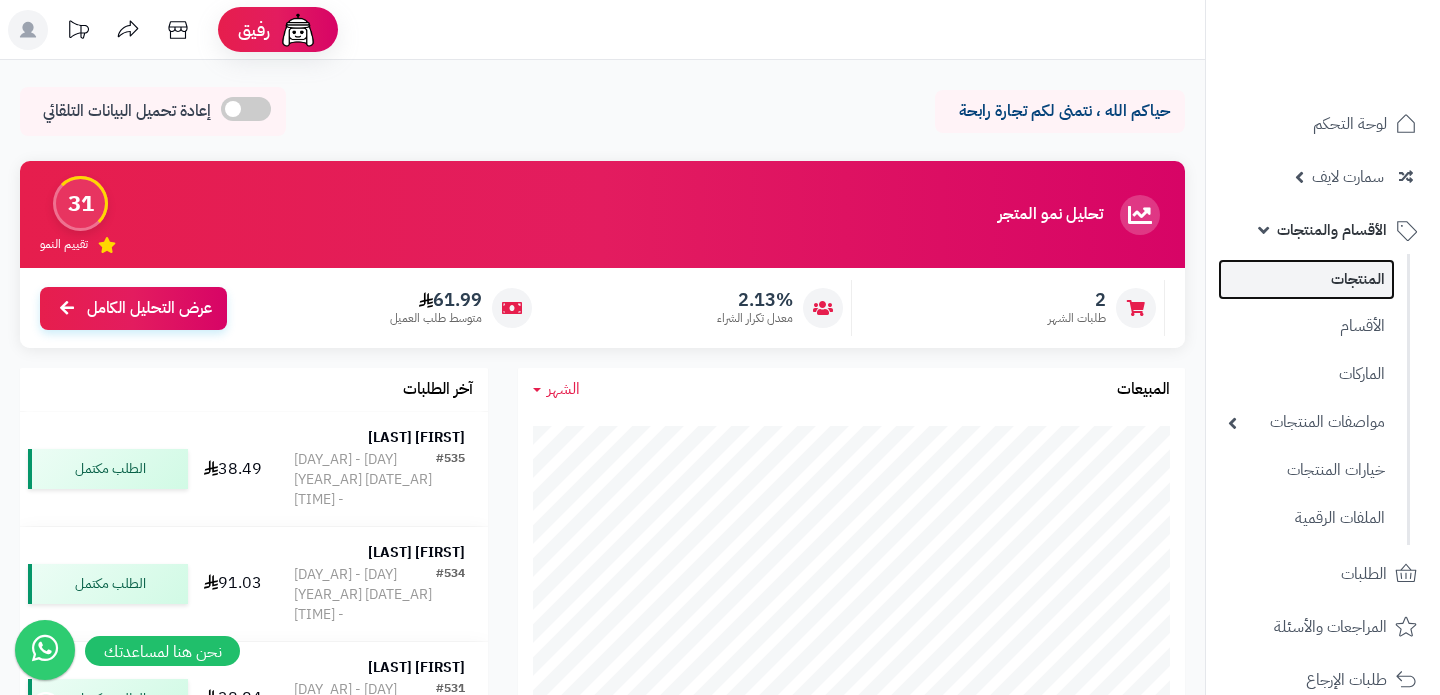 click on "المنتجات" at bounding box center [1306, 279] 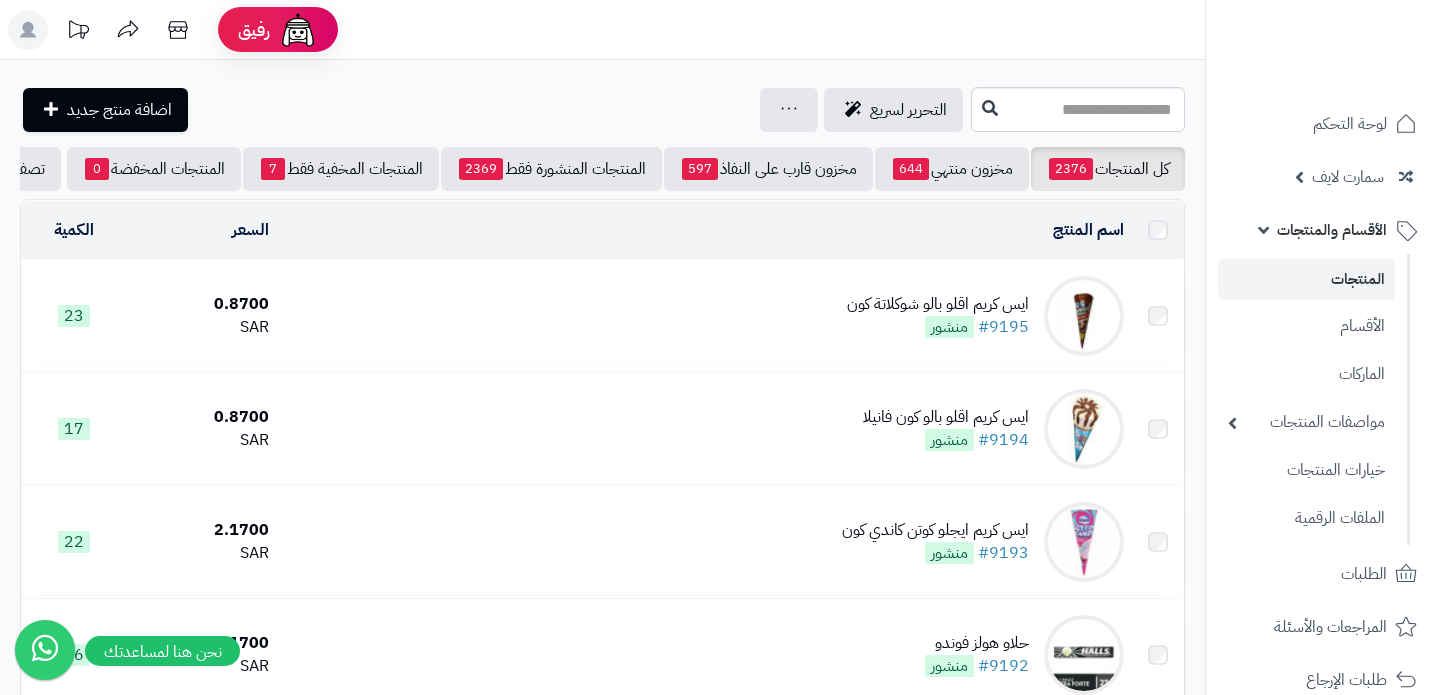 scroll, scrollTop: 0, scrollLeft: 0, axis: both 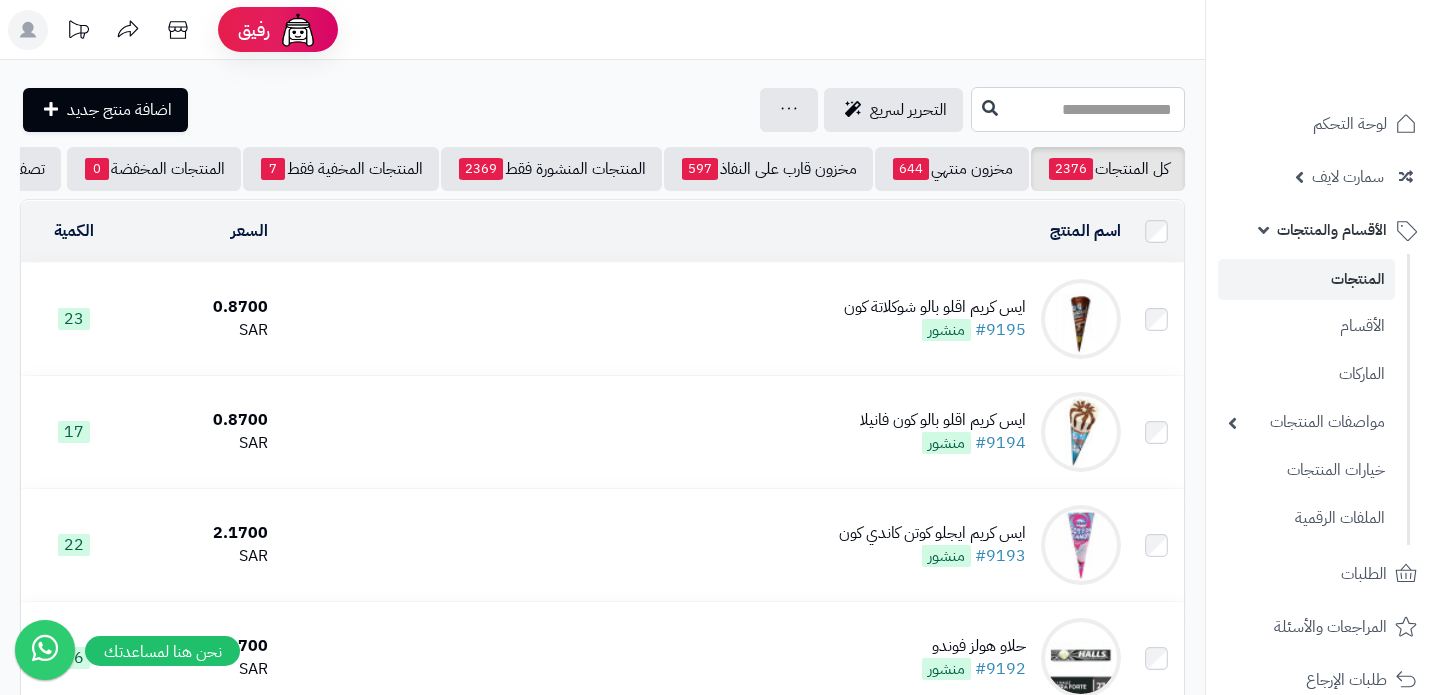 click at bounding box center [1078, 109] 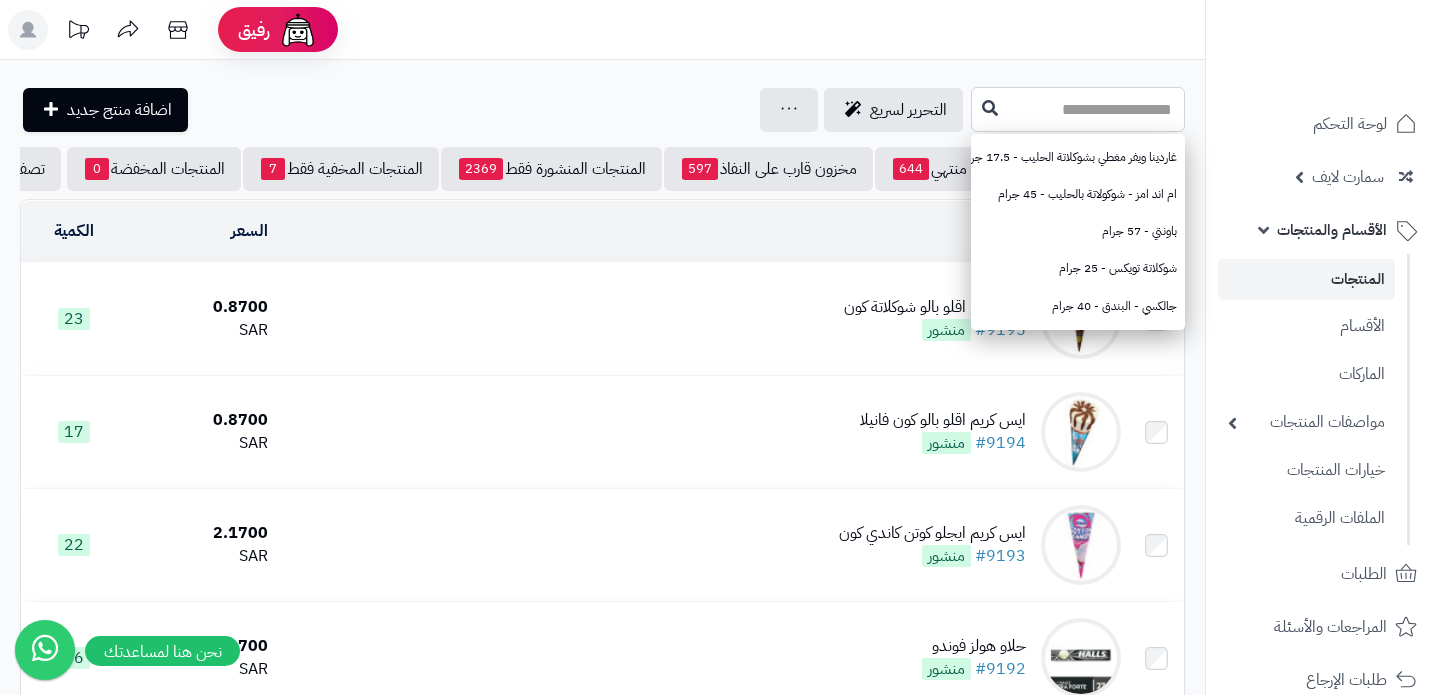 paste on "**********" 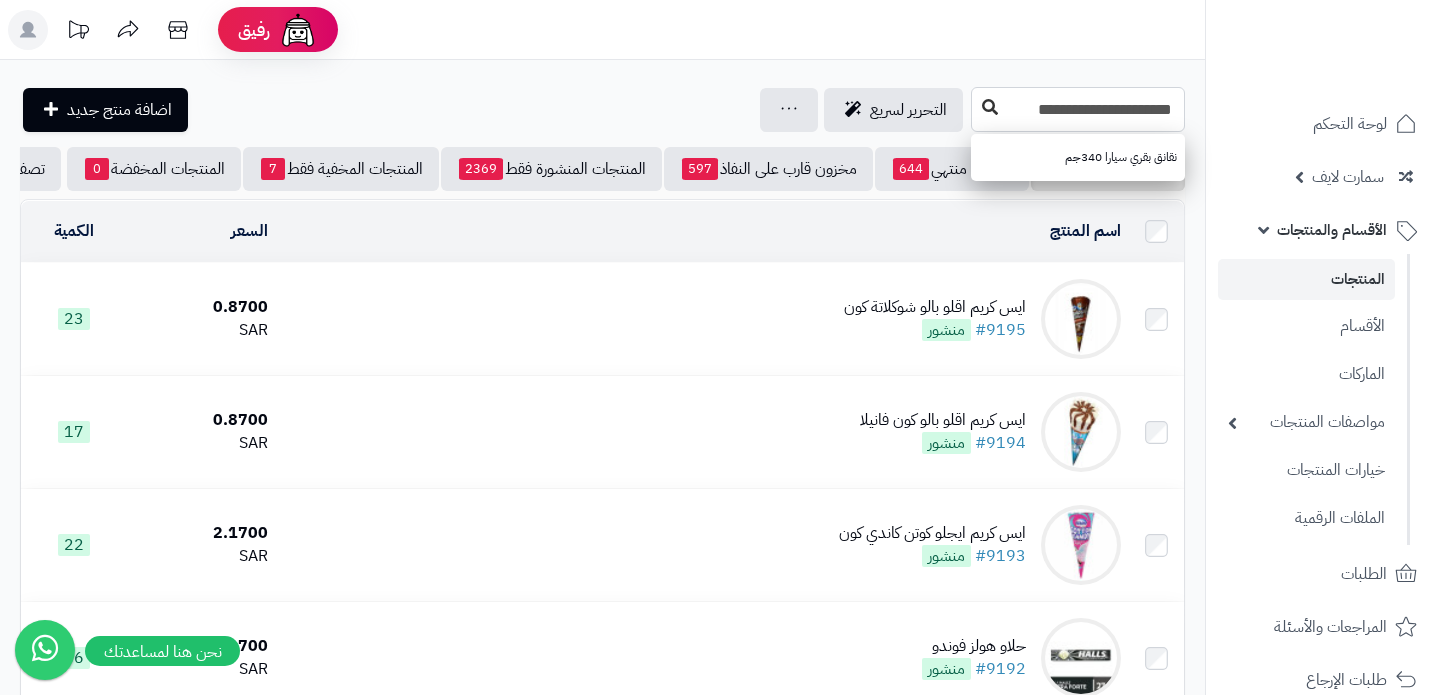type on "**********" 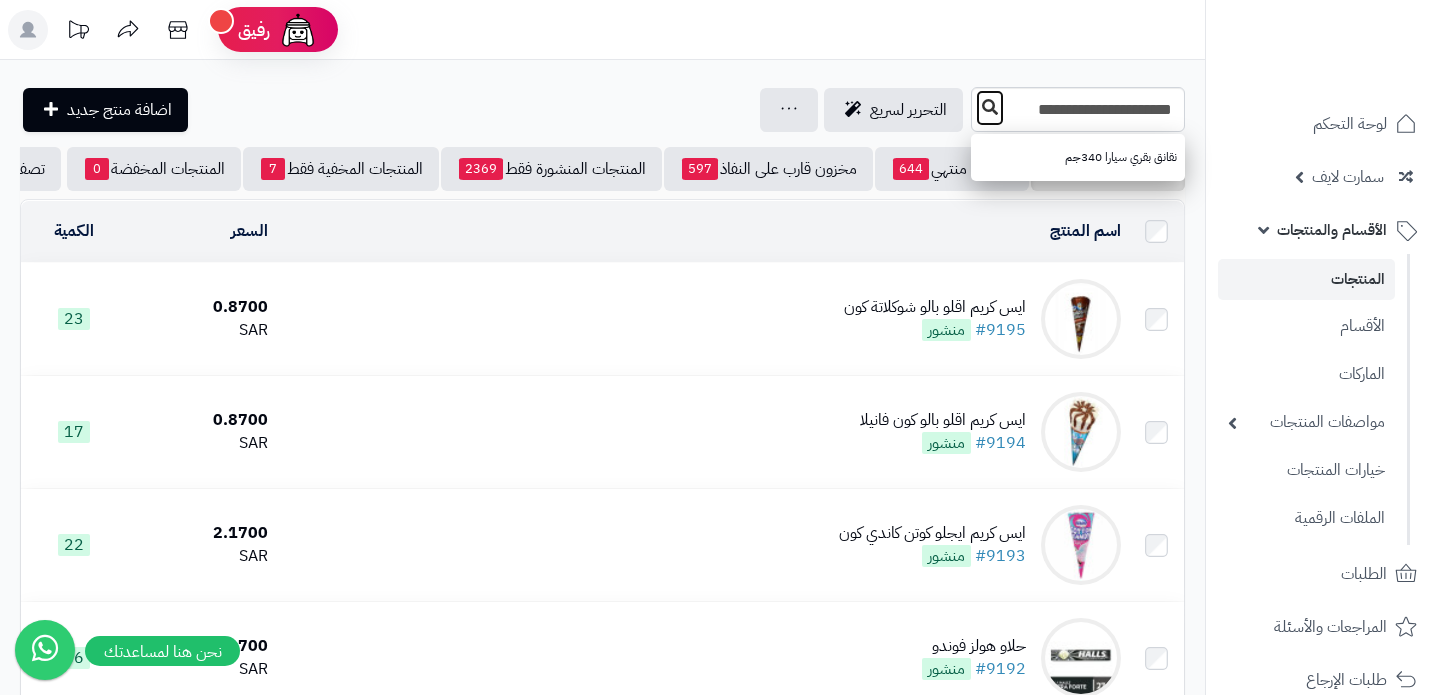 click at bounding box center [990, 108] 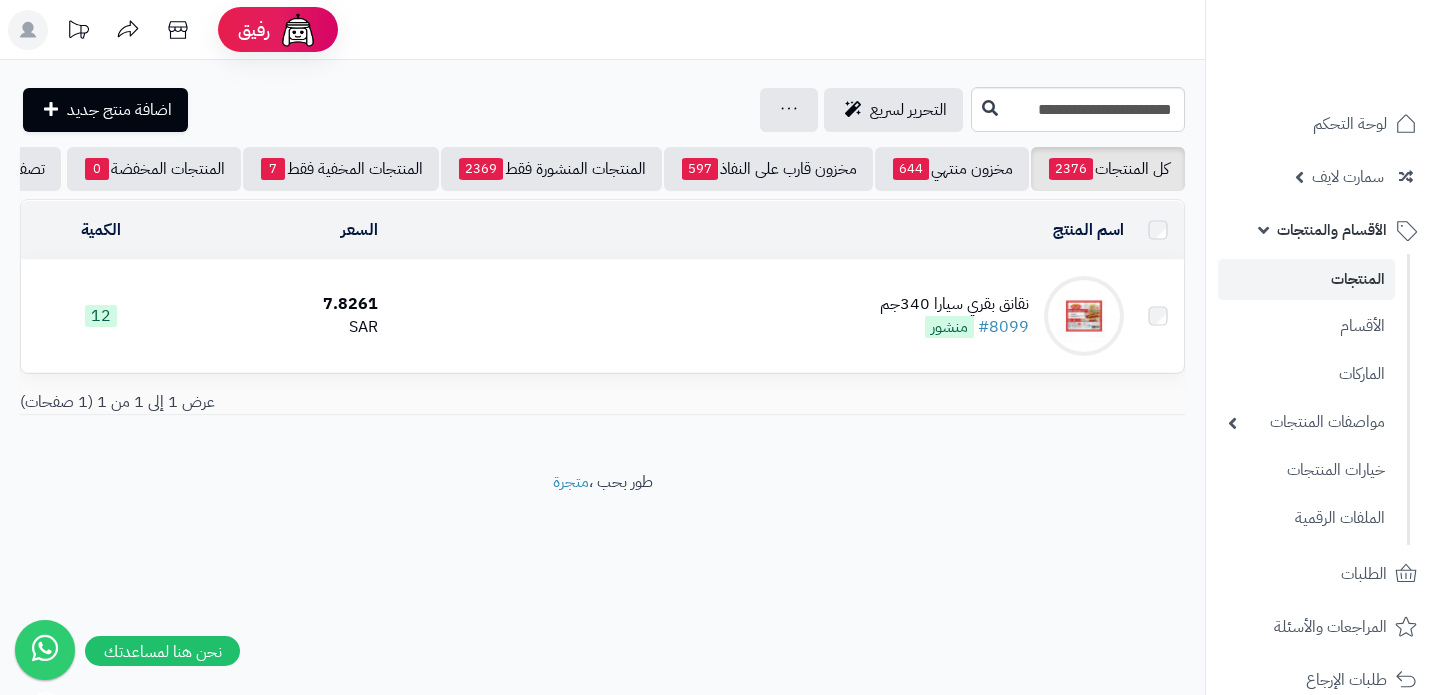 scroll, scrollTop: 0, scrollLeft: 0, axis: both 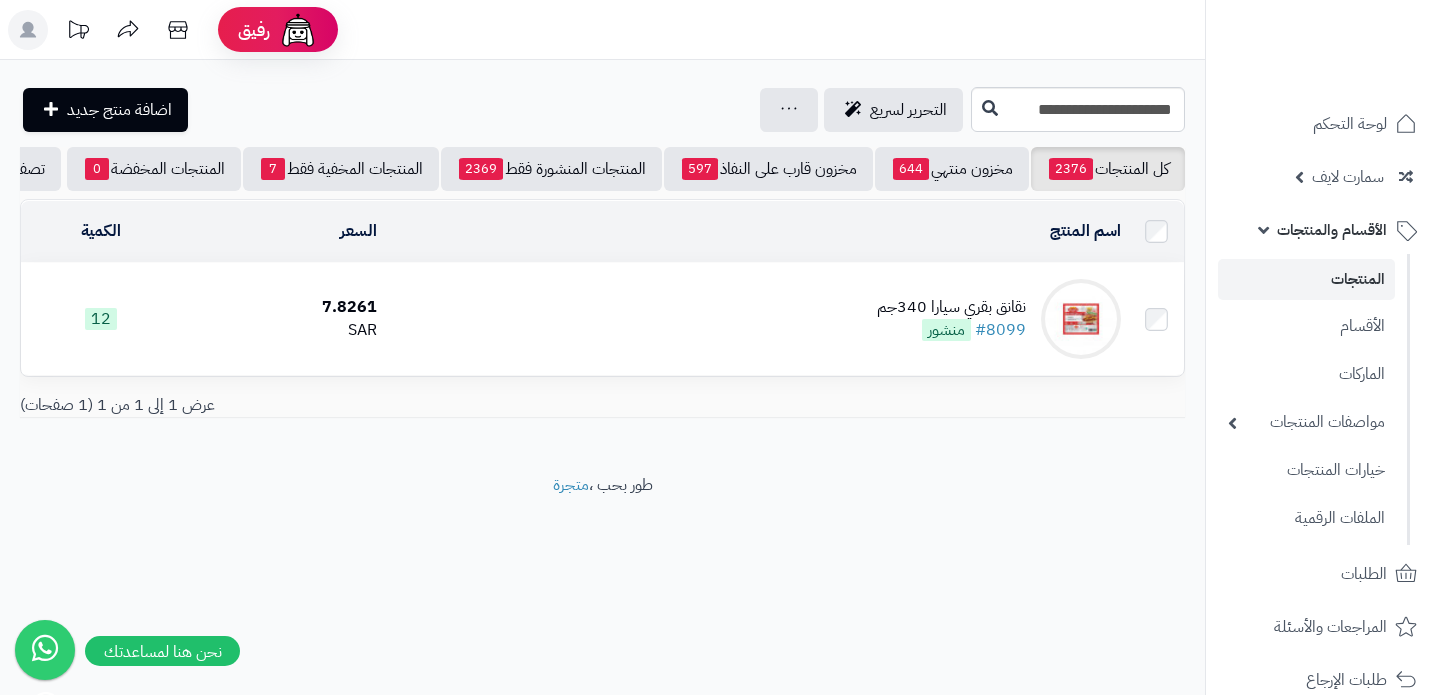 click on "نقانق بقري سيارا 340جم
#8099
منشور" at bounding box center [757, 319] 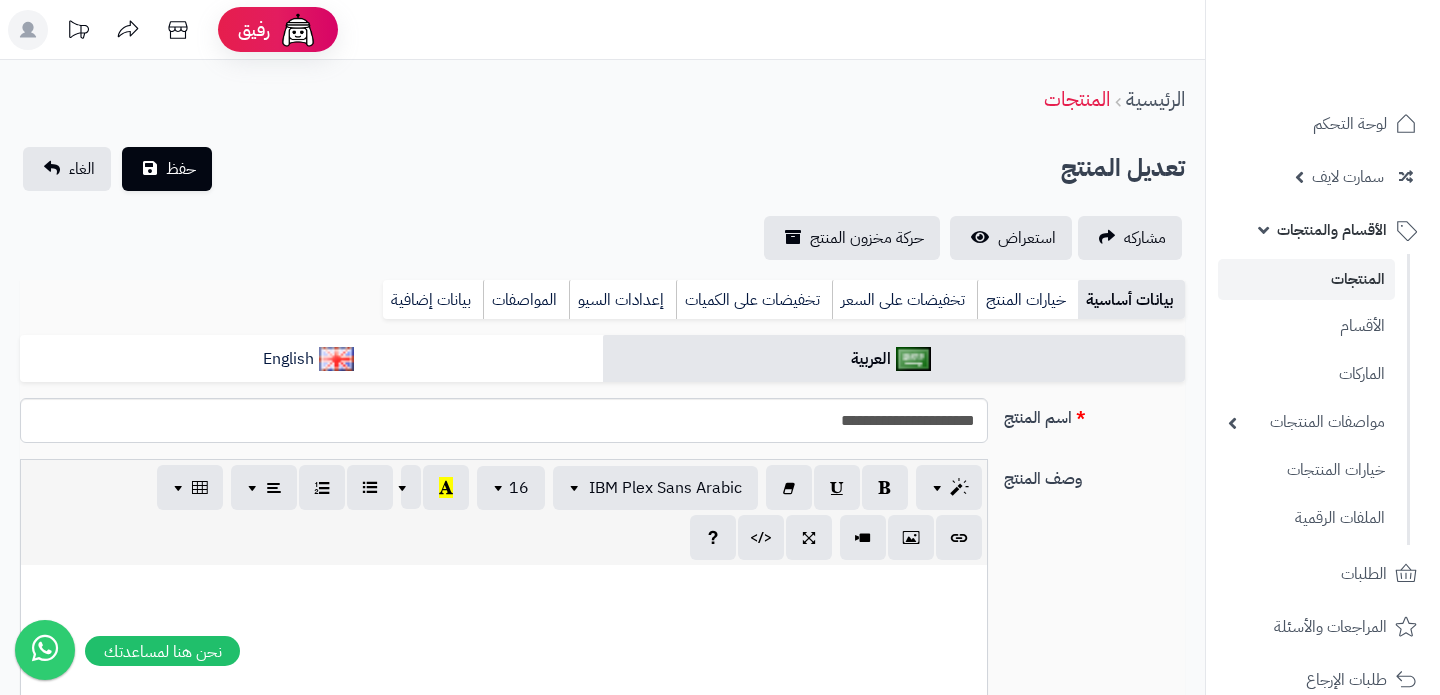 scroll, scrollTop: 0, scrollLeft: 0, axis: both 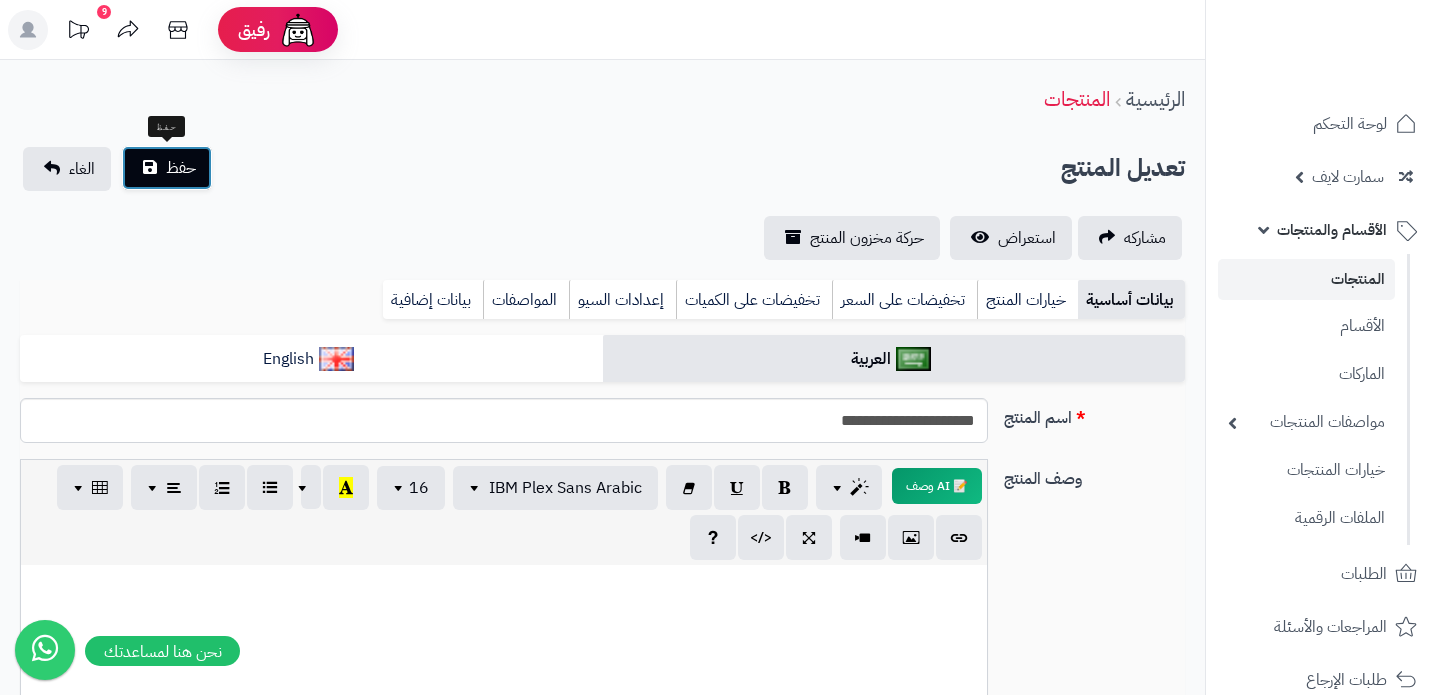 click on "حفظ
الغاء" at bounding box center (117, 169) 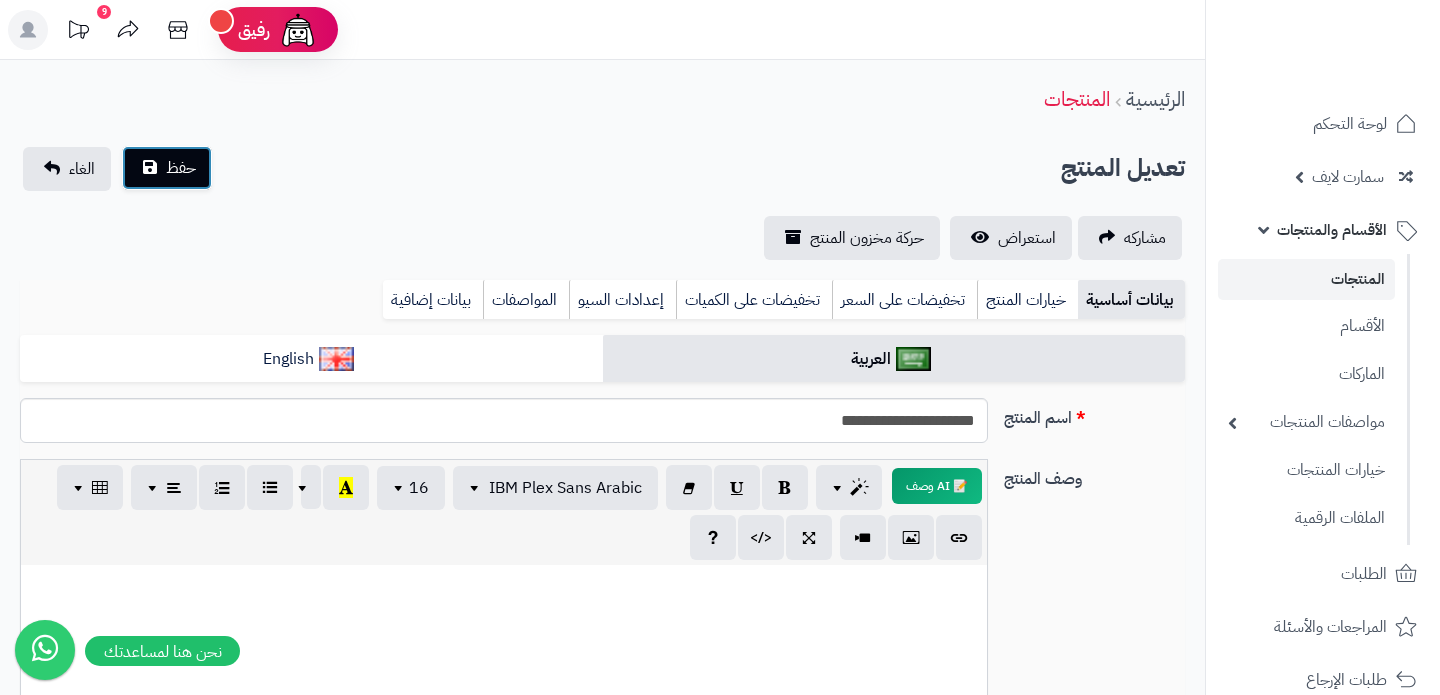 click on "حفظ" at bounding box center (181, 168) 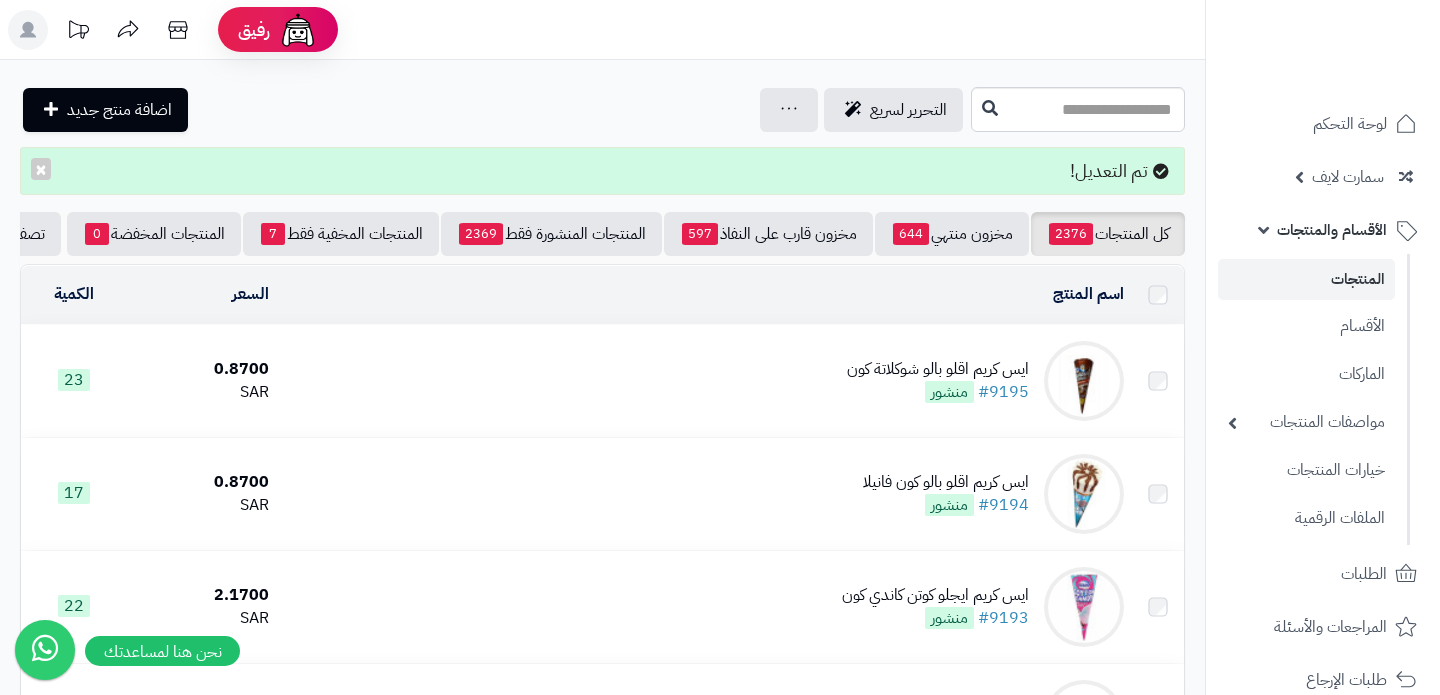 scroll, scrollTop: 0, scrollLeft: 0, axis: both 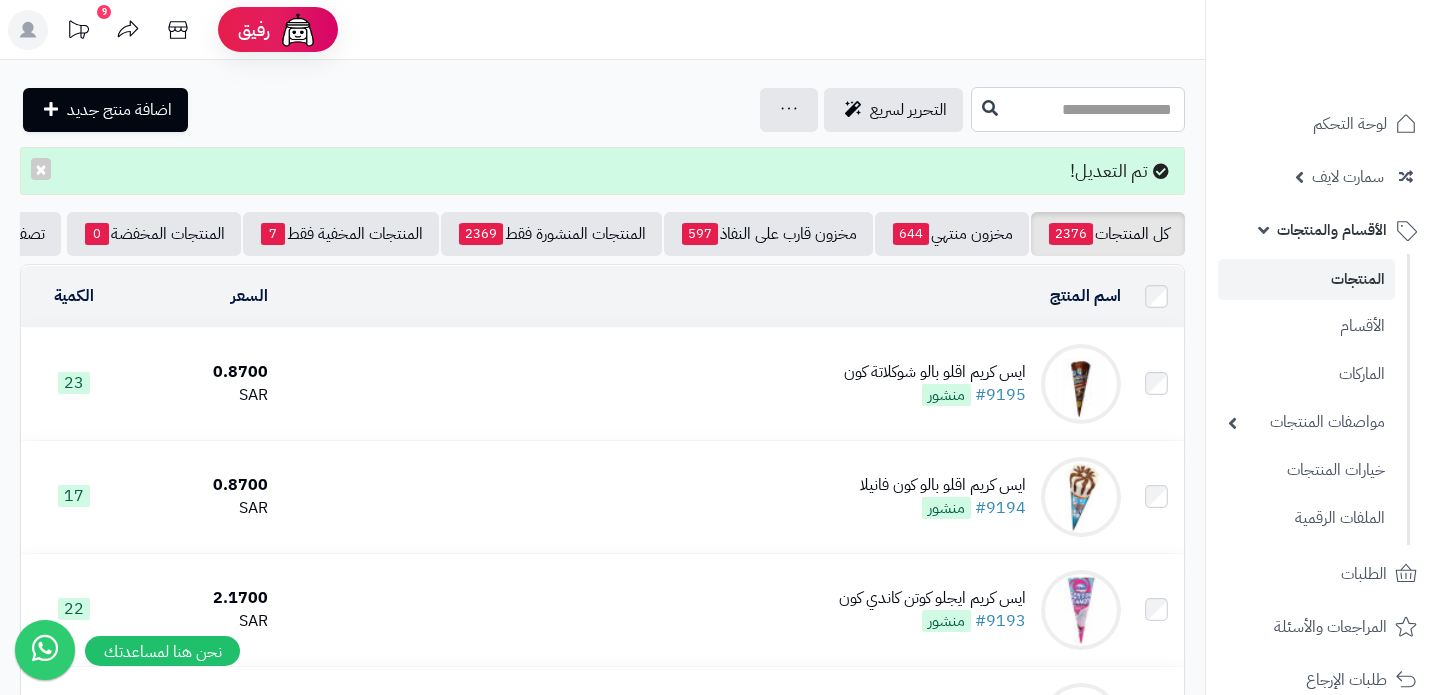 click at bounding box center [1078, 109] 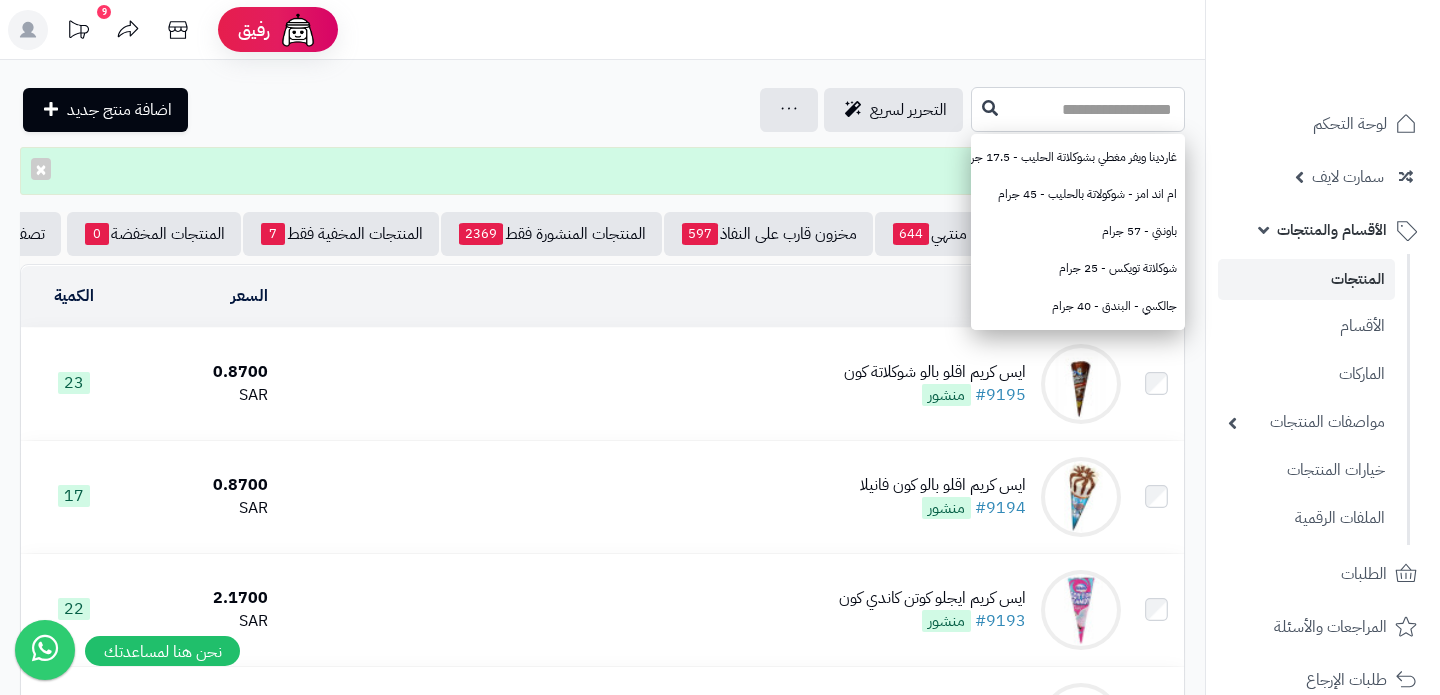 paste on "**********" 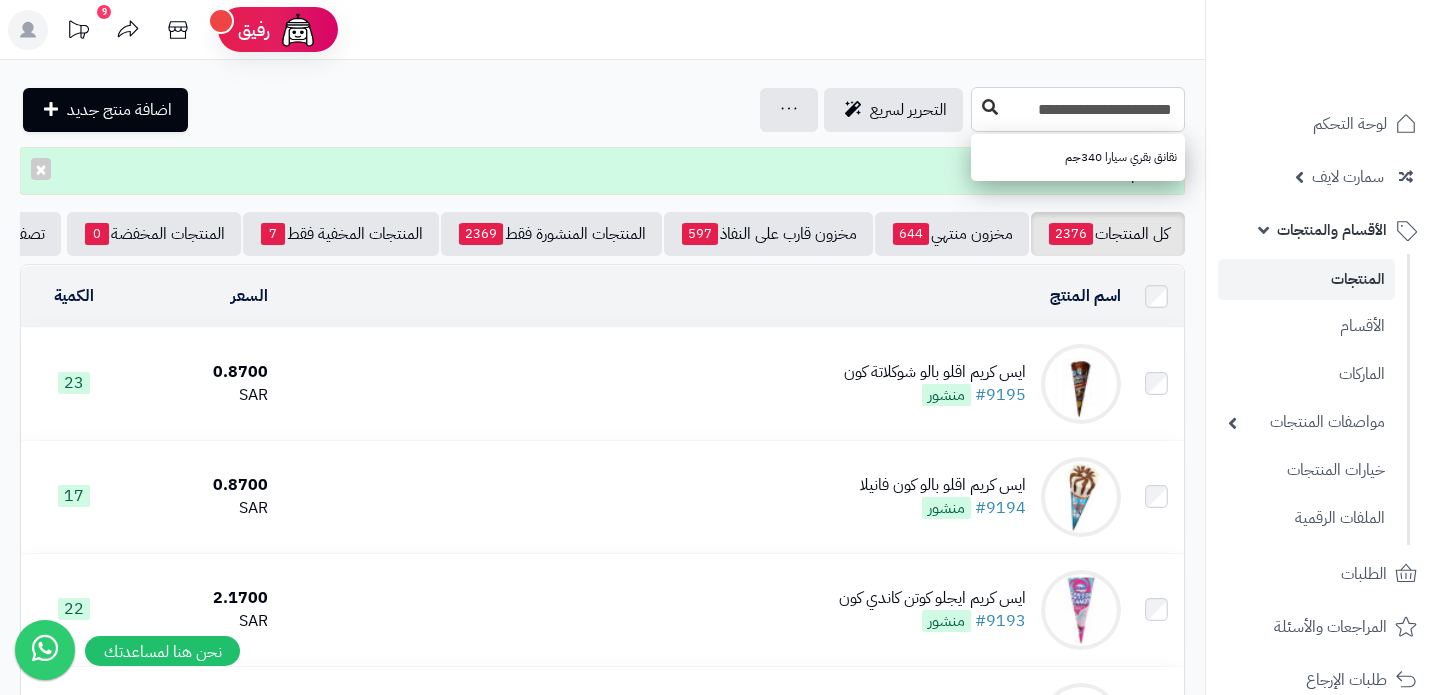 type on "**********" 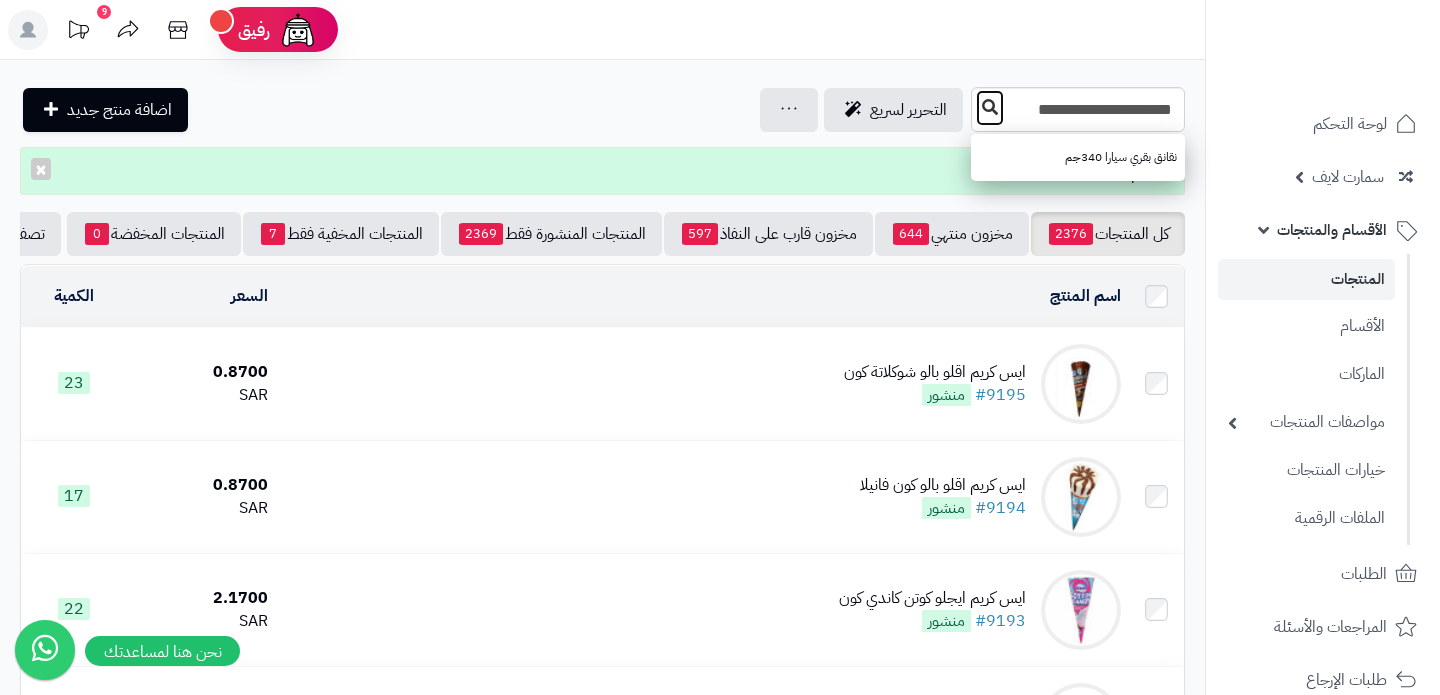 click at bounding box center (990, 107) 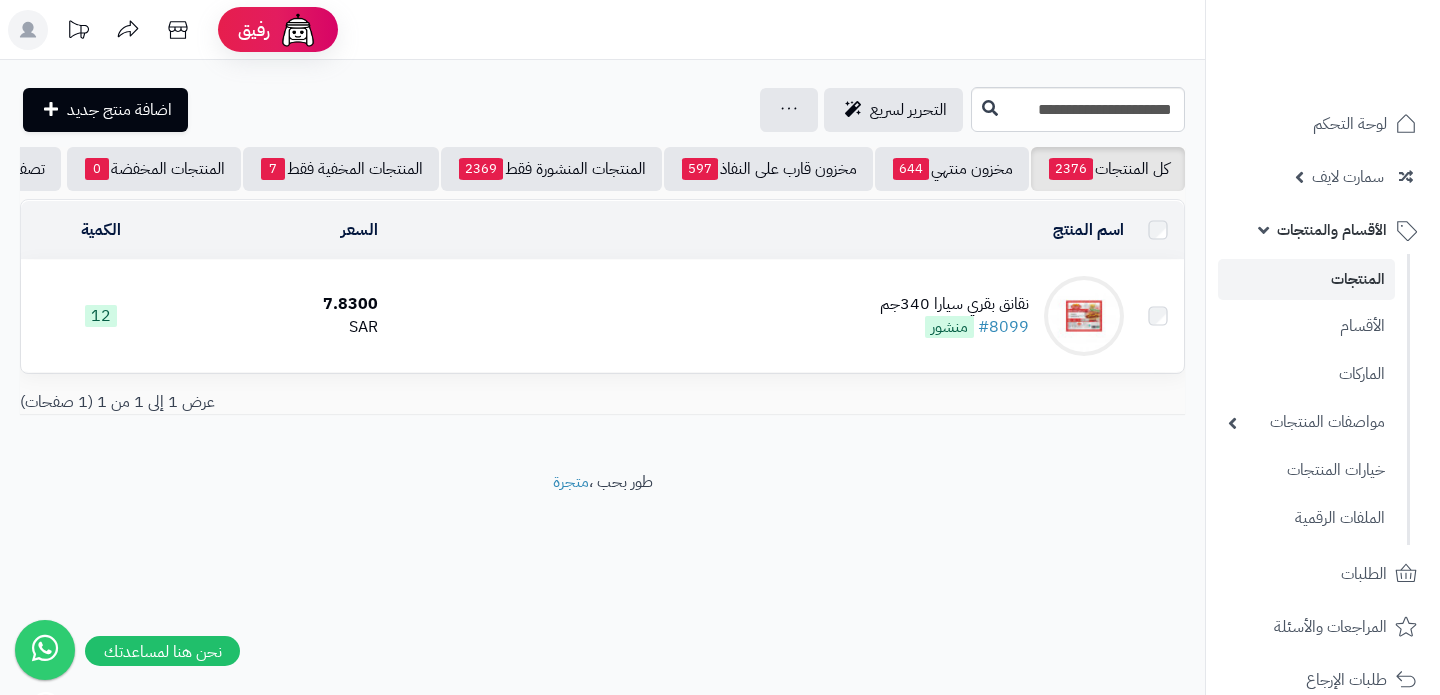 scroll, scrollTop: 0, scrollLeft: 0, axis: both 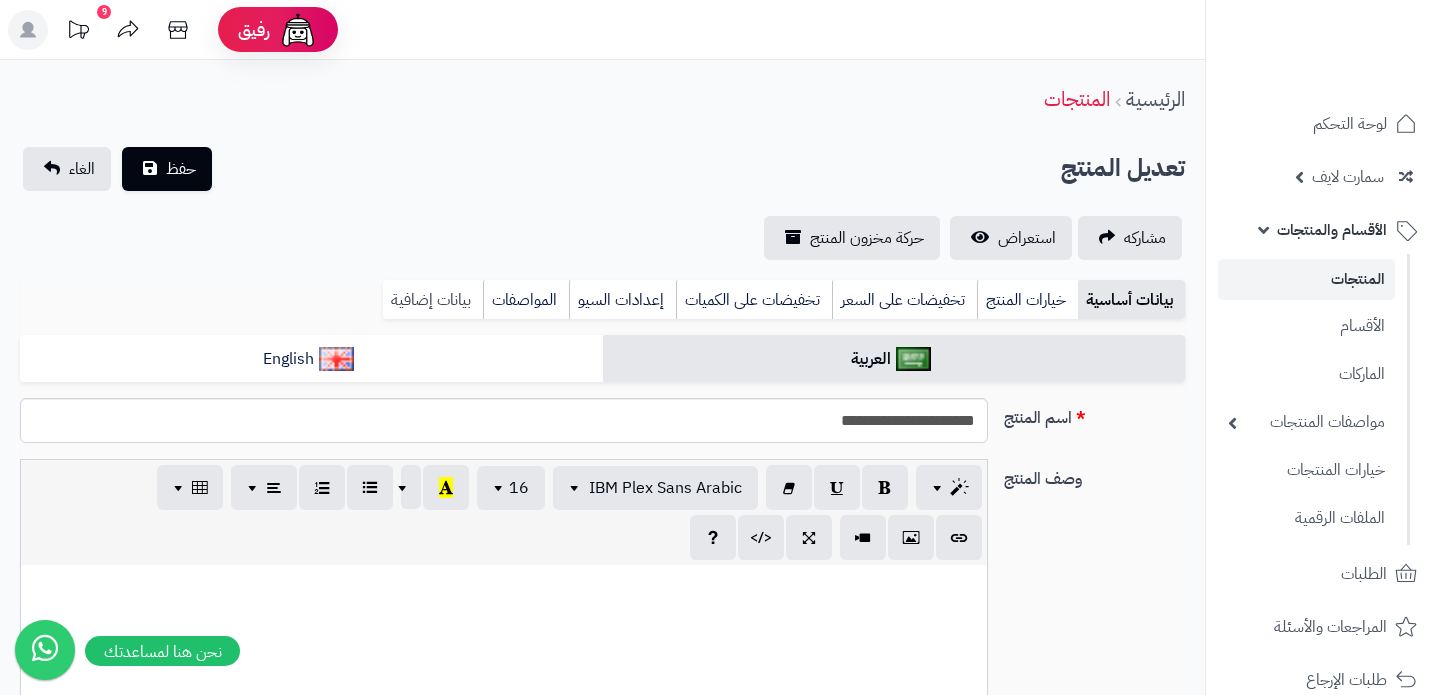 click on "بيانات إضافية" at bounding box center (433, 300) 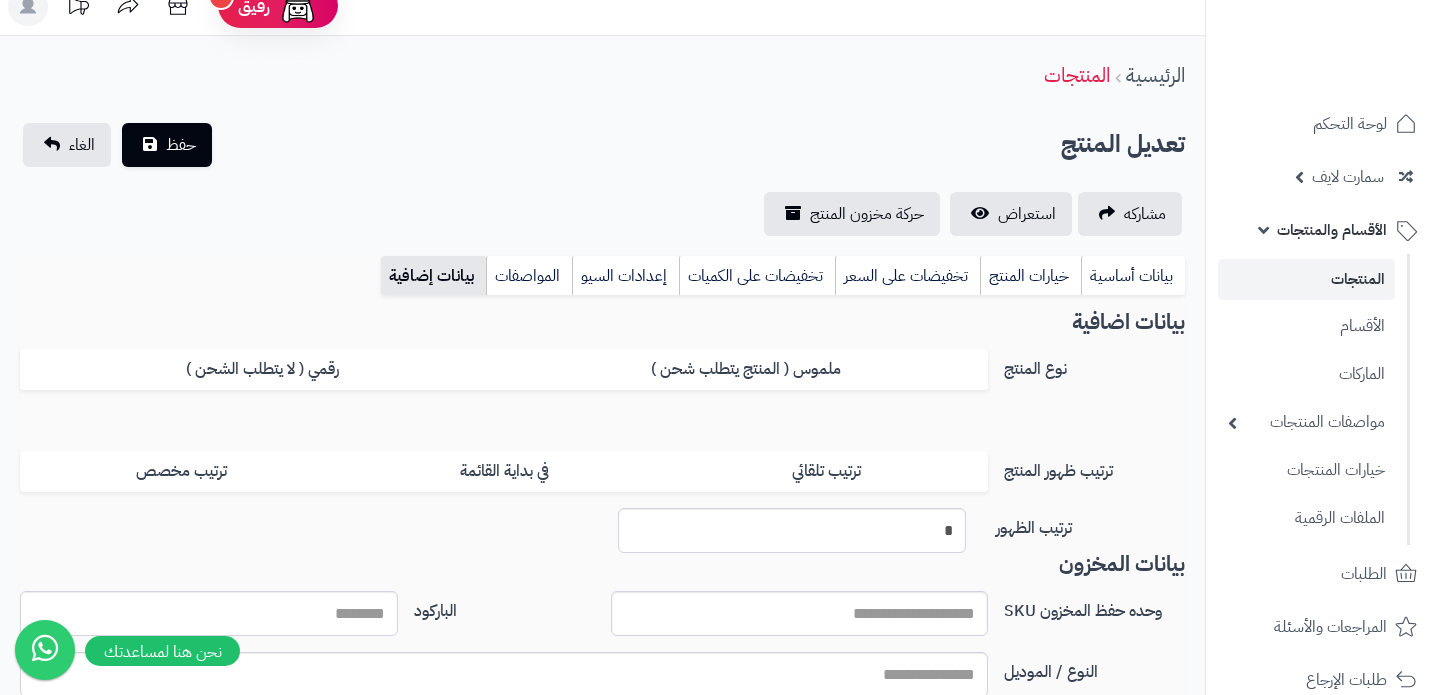 scroll, scrollTop: 0, scrollLeft: 0, axis: both 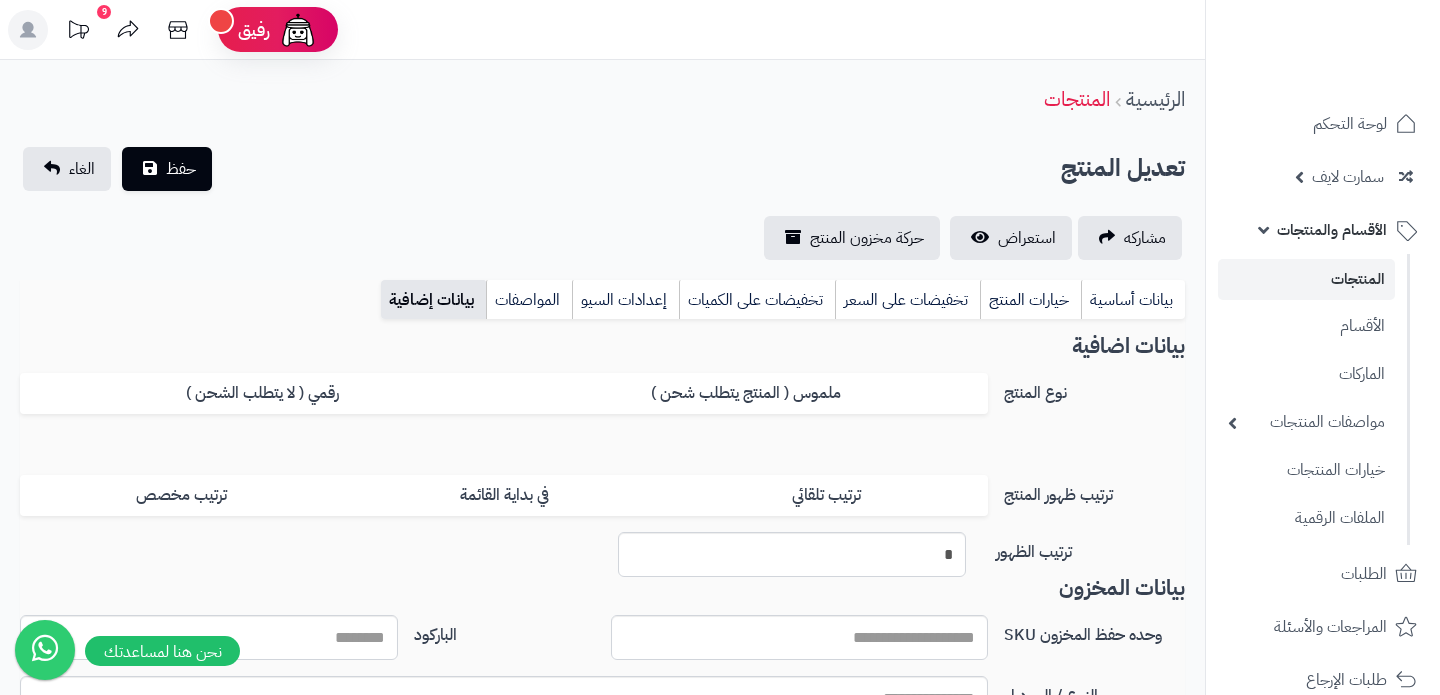 click on "المنتجات" at bounding box center [1306, 279] 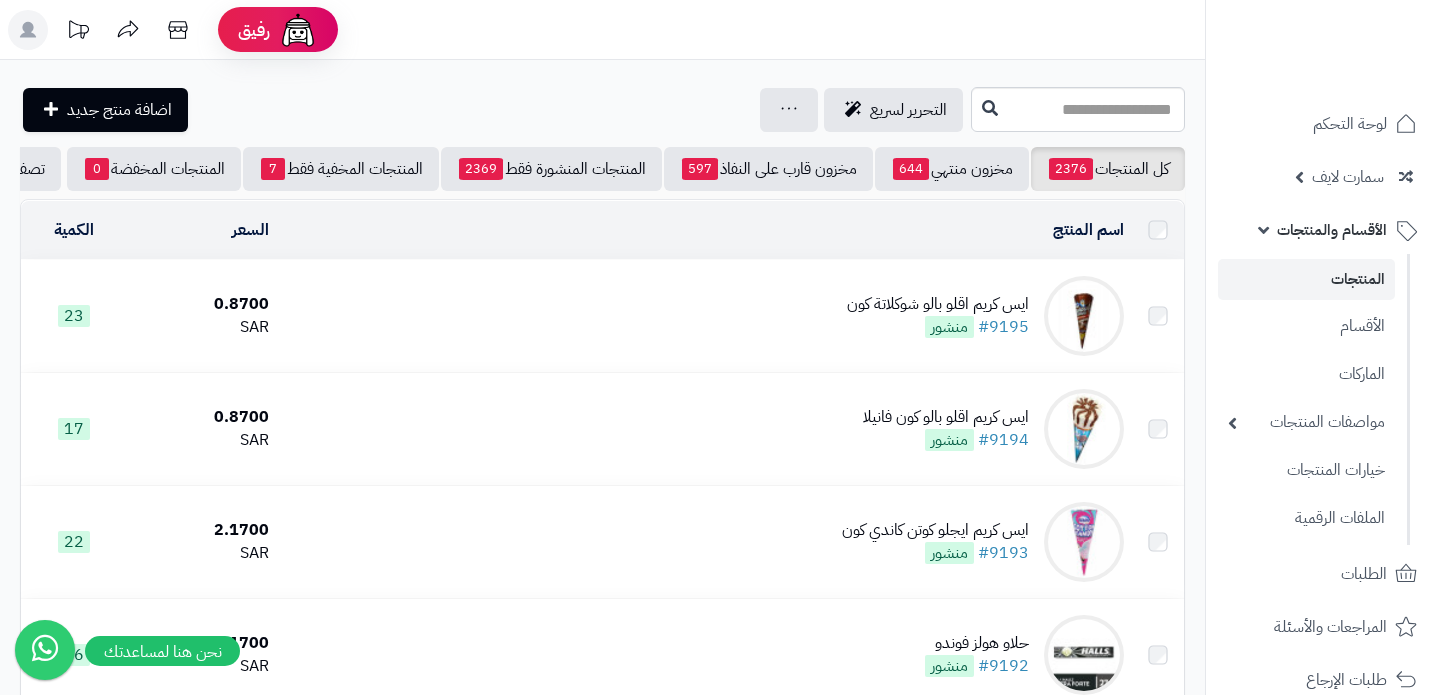 scroll, scrollTop: 0, scrollLeft: 0, axis: both 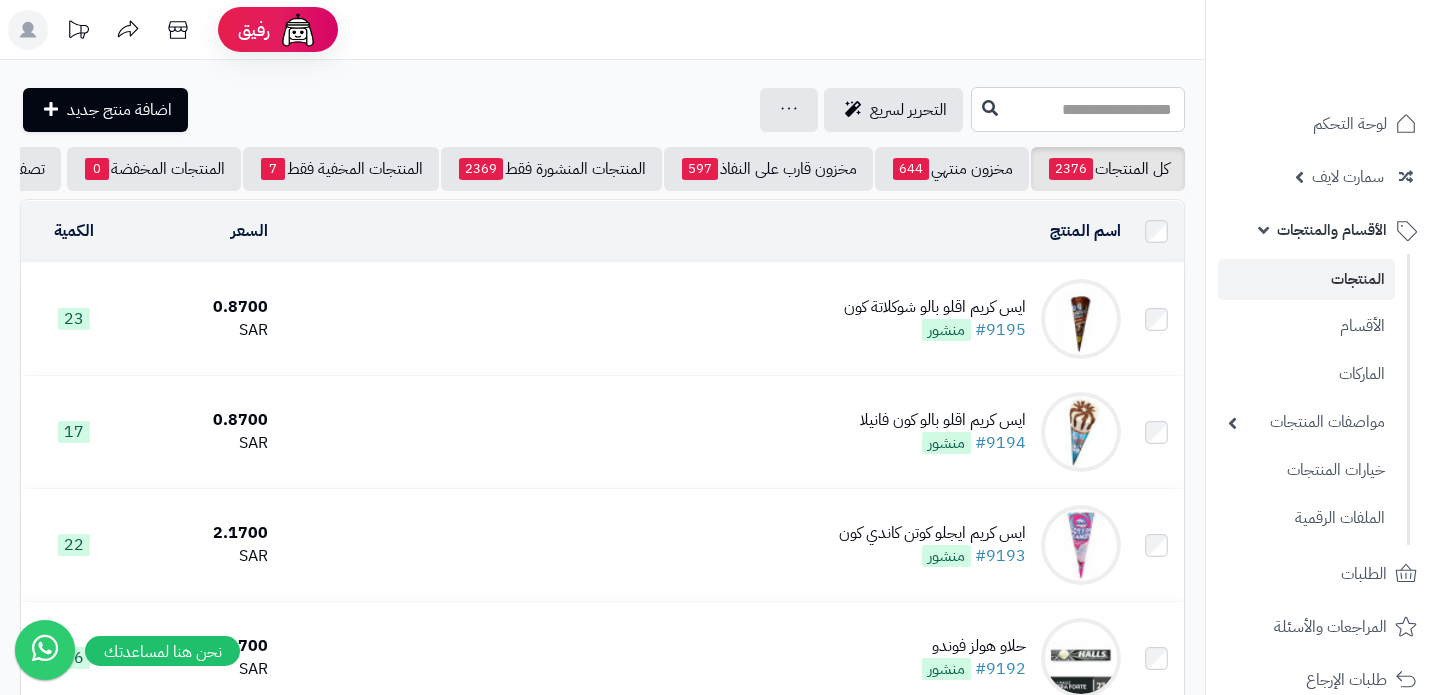 click at bounding box center [1078, 109] 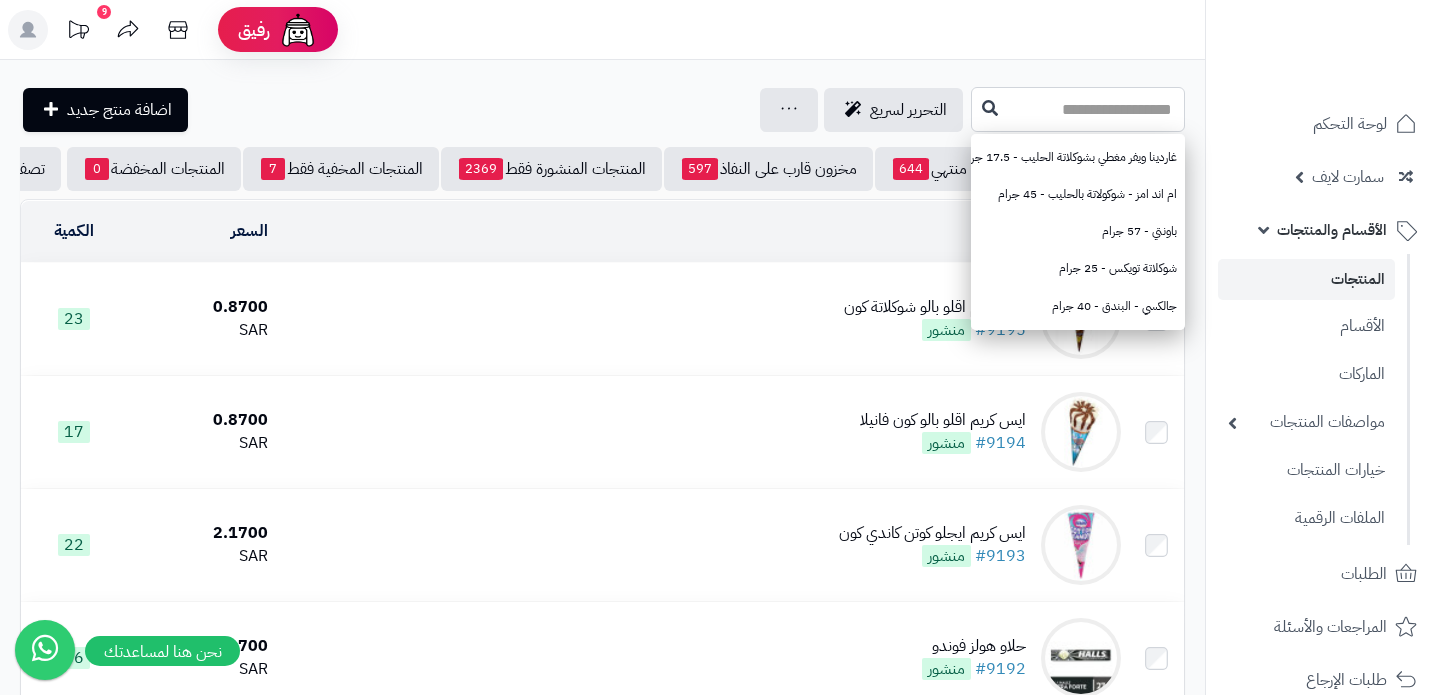 paste on "**********" 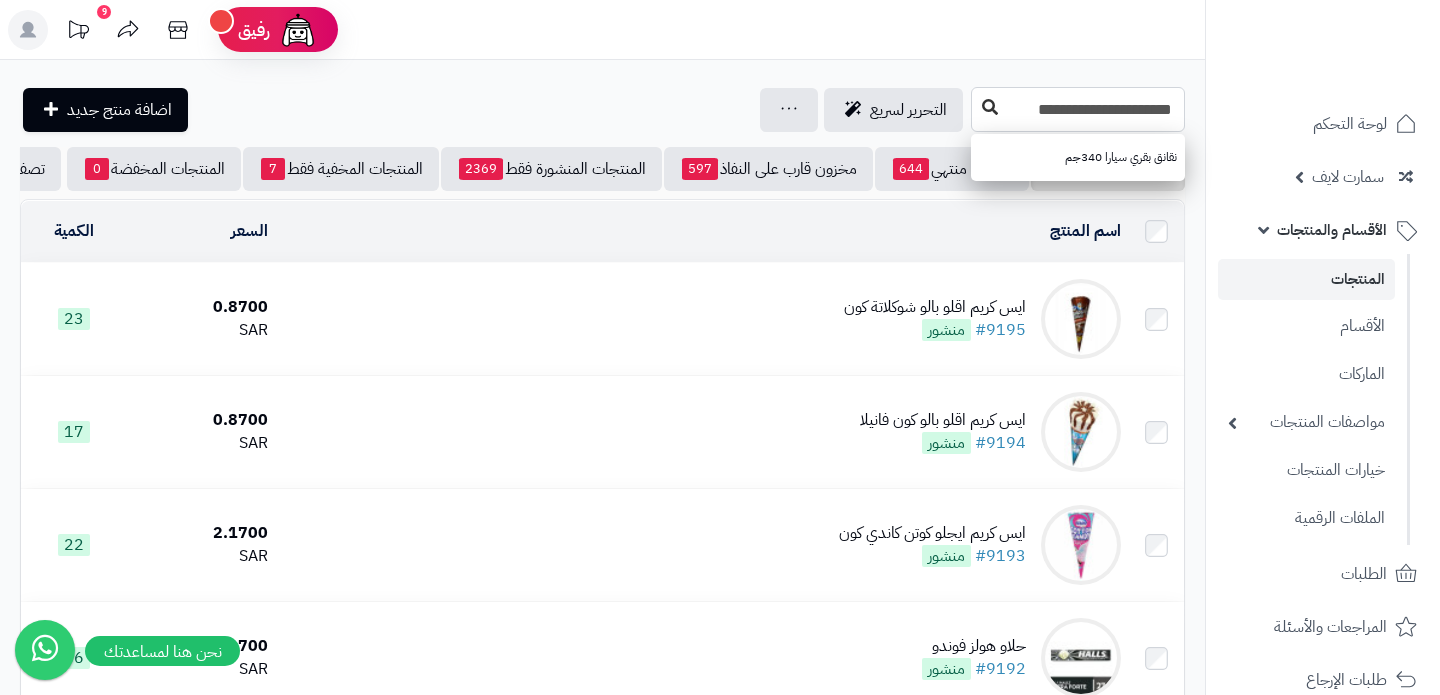 type on "**********" 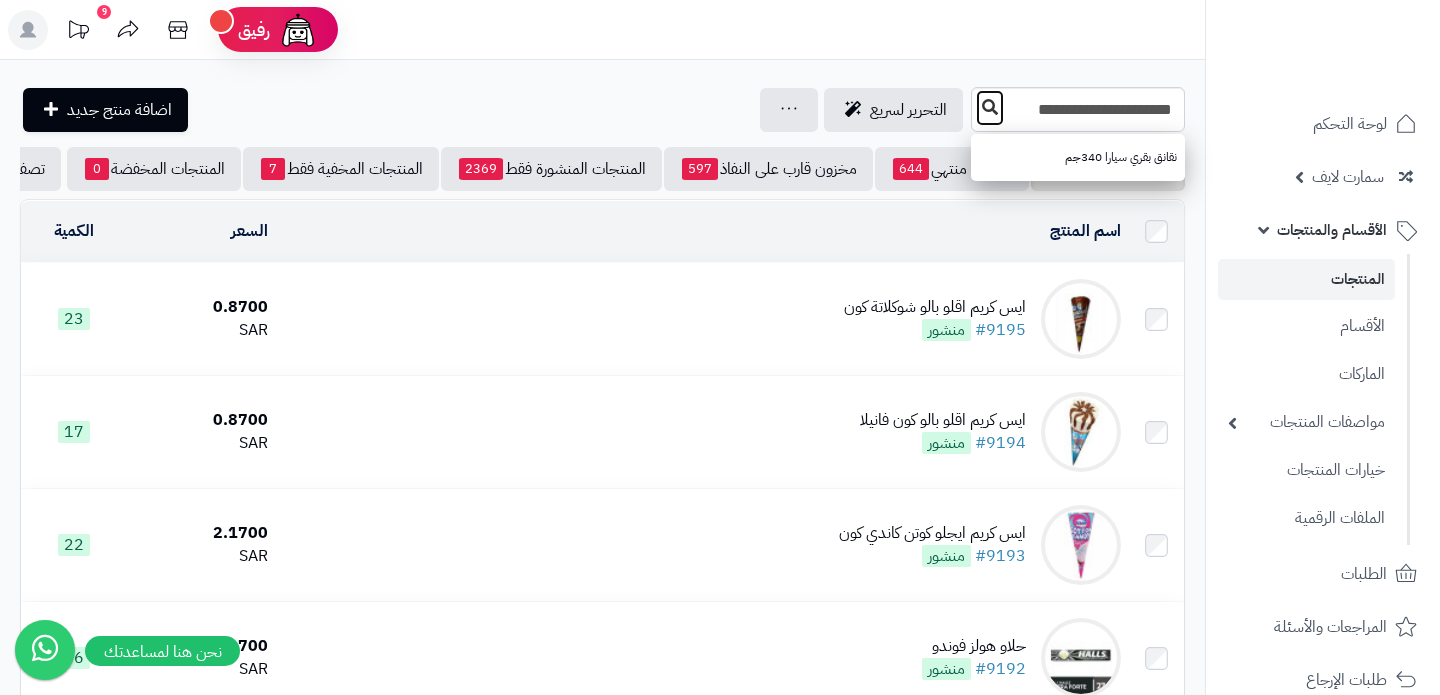 click at bounding box center [990, 107] 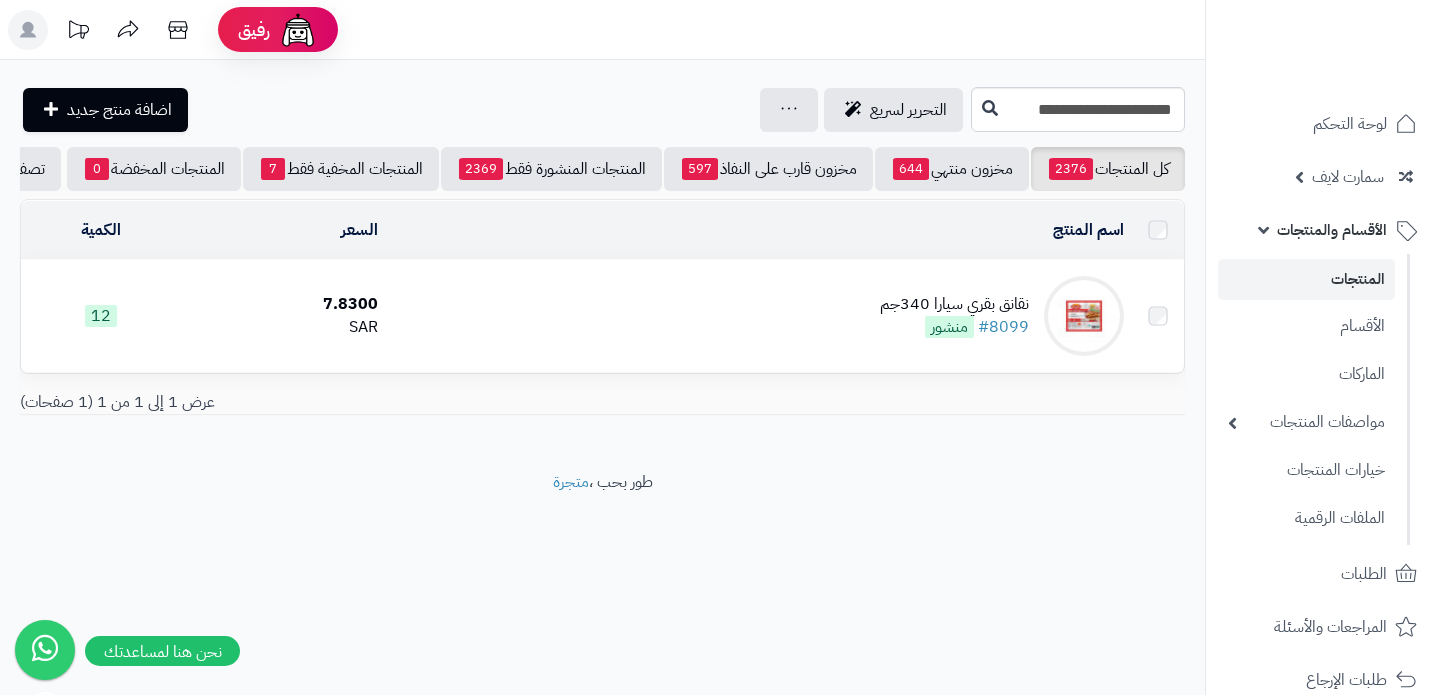 scroll, scrollTop: 0, scrollLeft: 0, axis: both 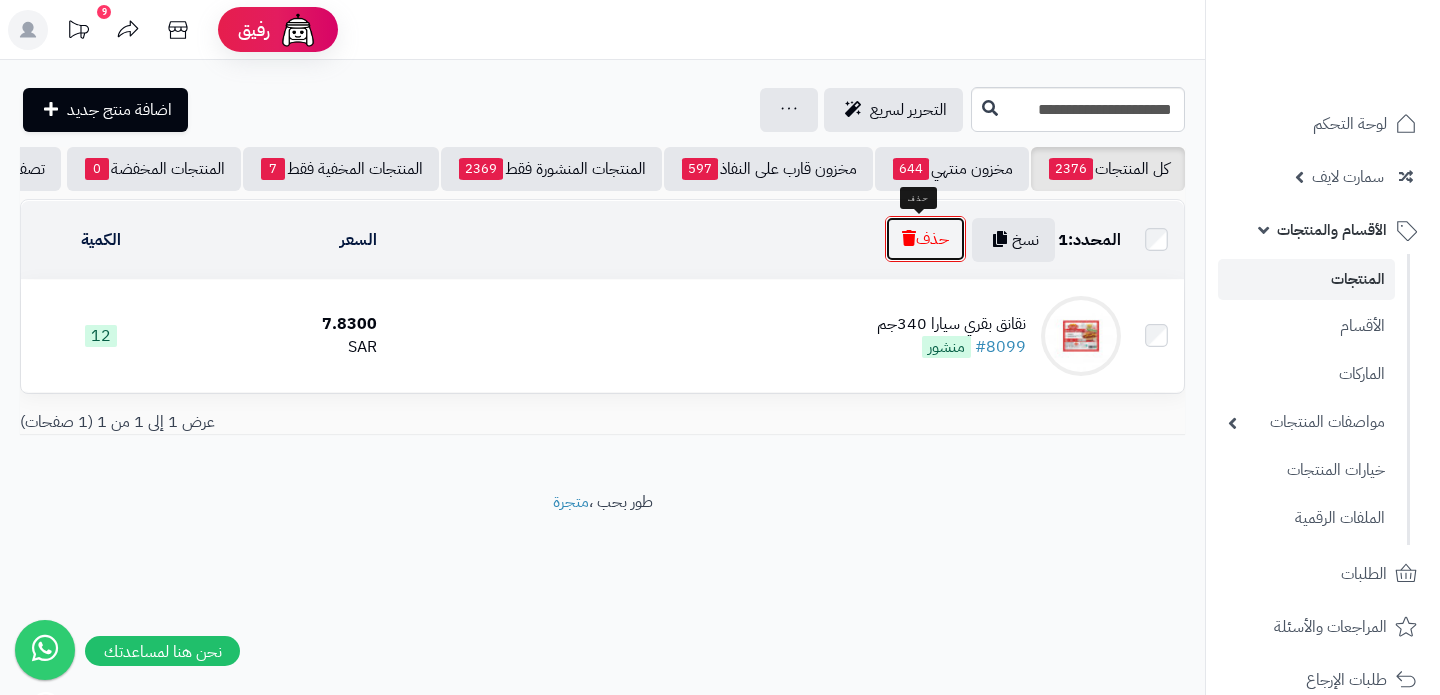 click on "حذف" at bounding box center (925, 239) 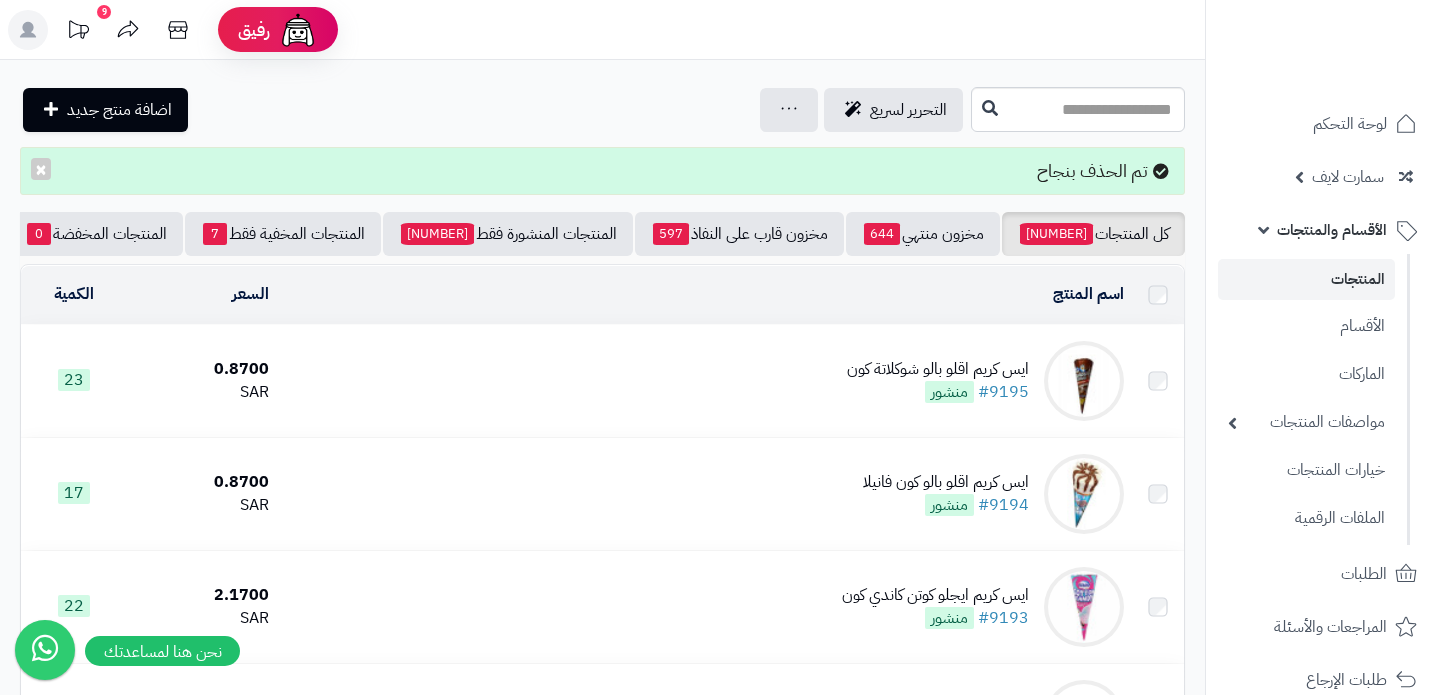 scroll, scrollTop: 0, scrollLeft: 0, axis: both 